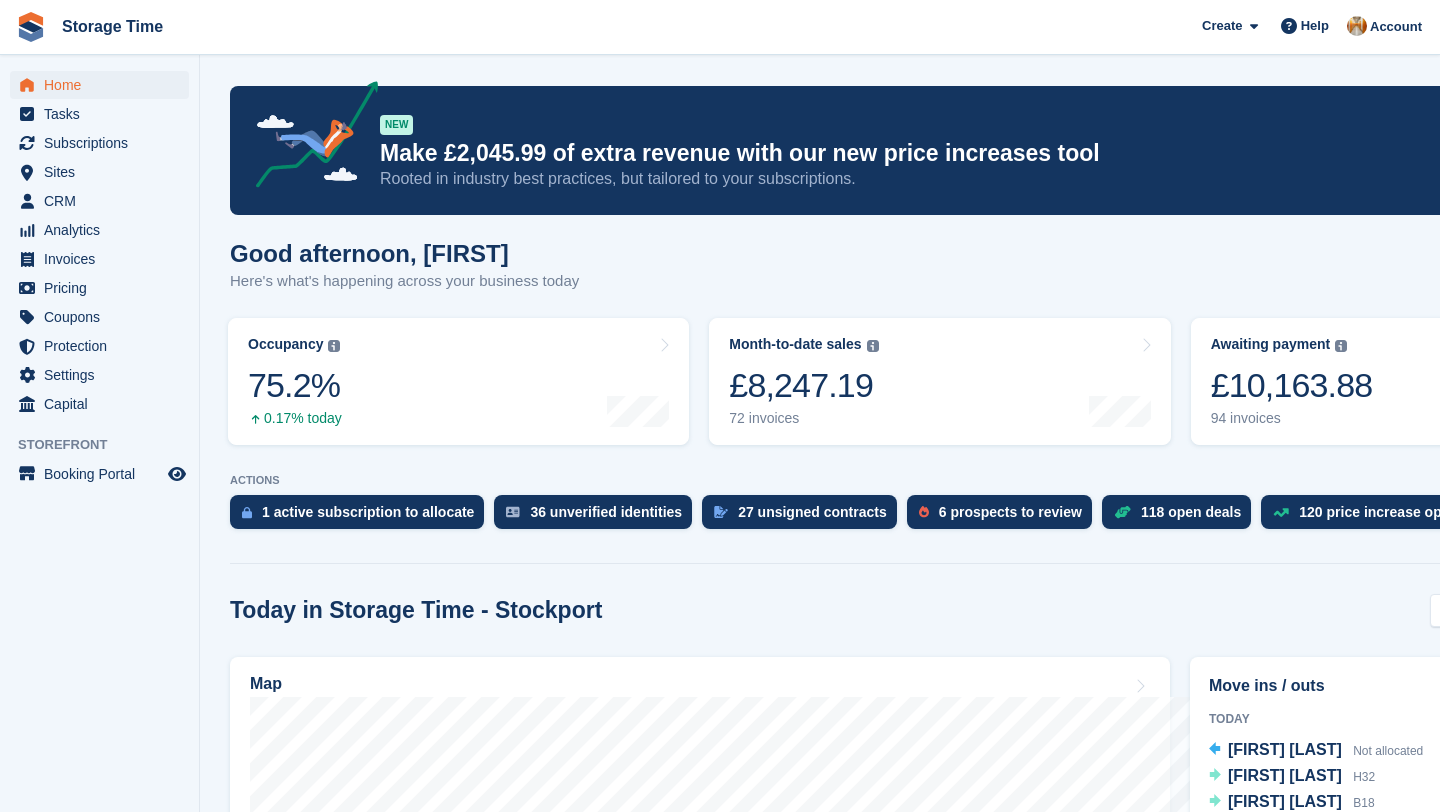 scroll, scrollTop: 389, scrollLeft: 0, axis: vertical 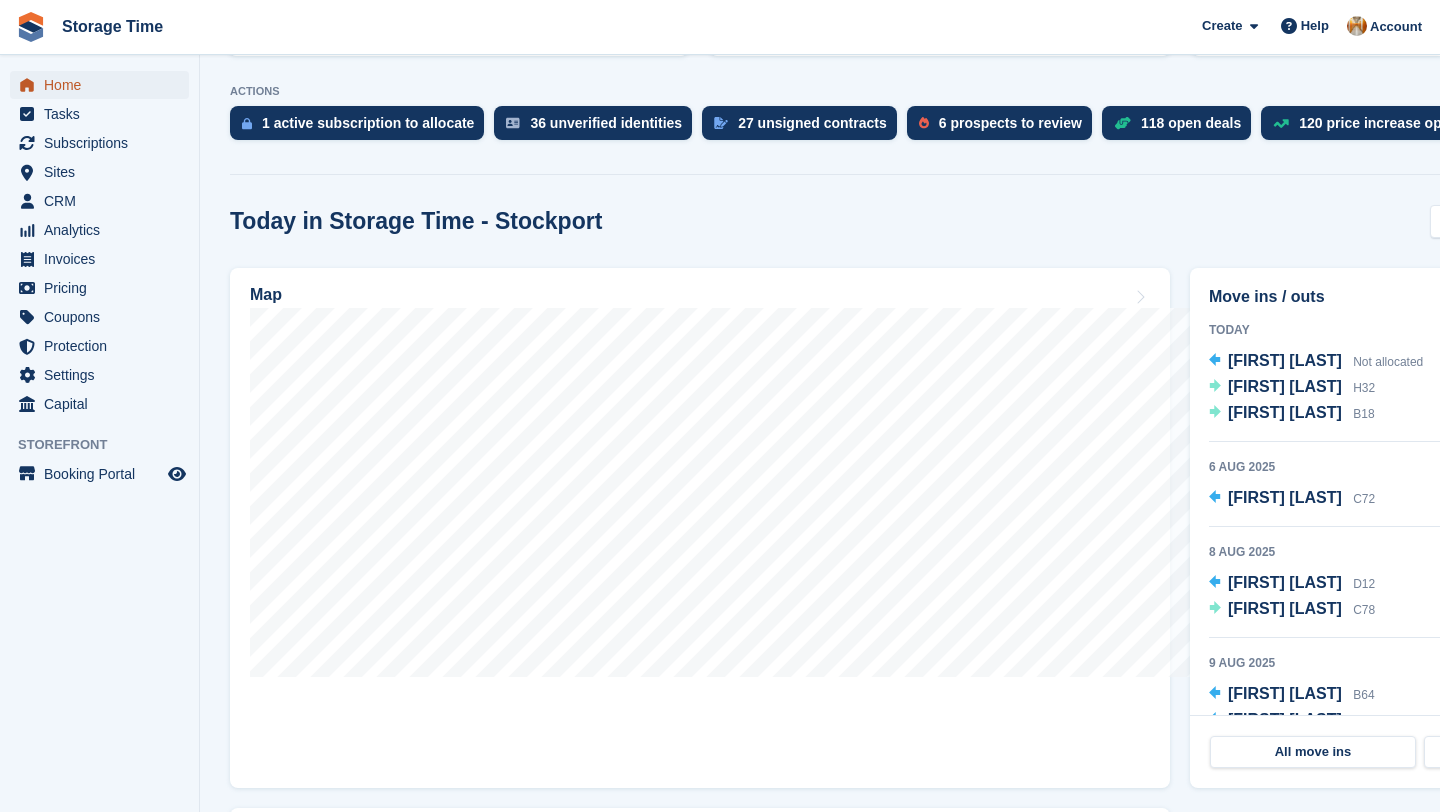 click on "Home" at bounding box center [104, 85] 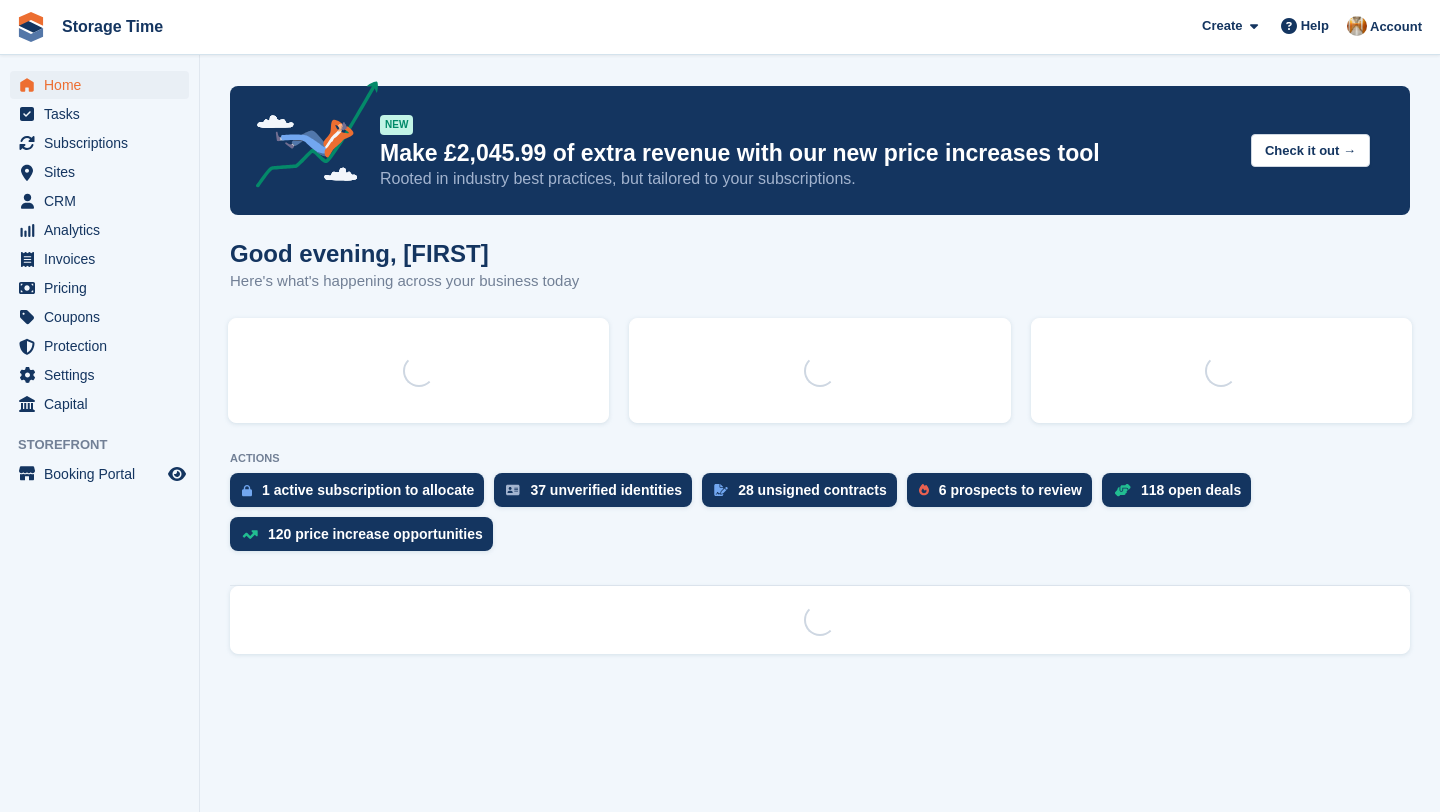 scroll, scrollTop: 0, scrollLeft: 0, axis: both 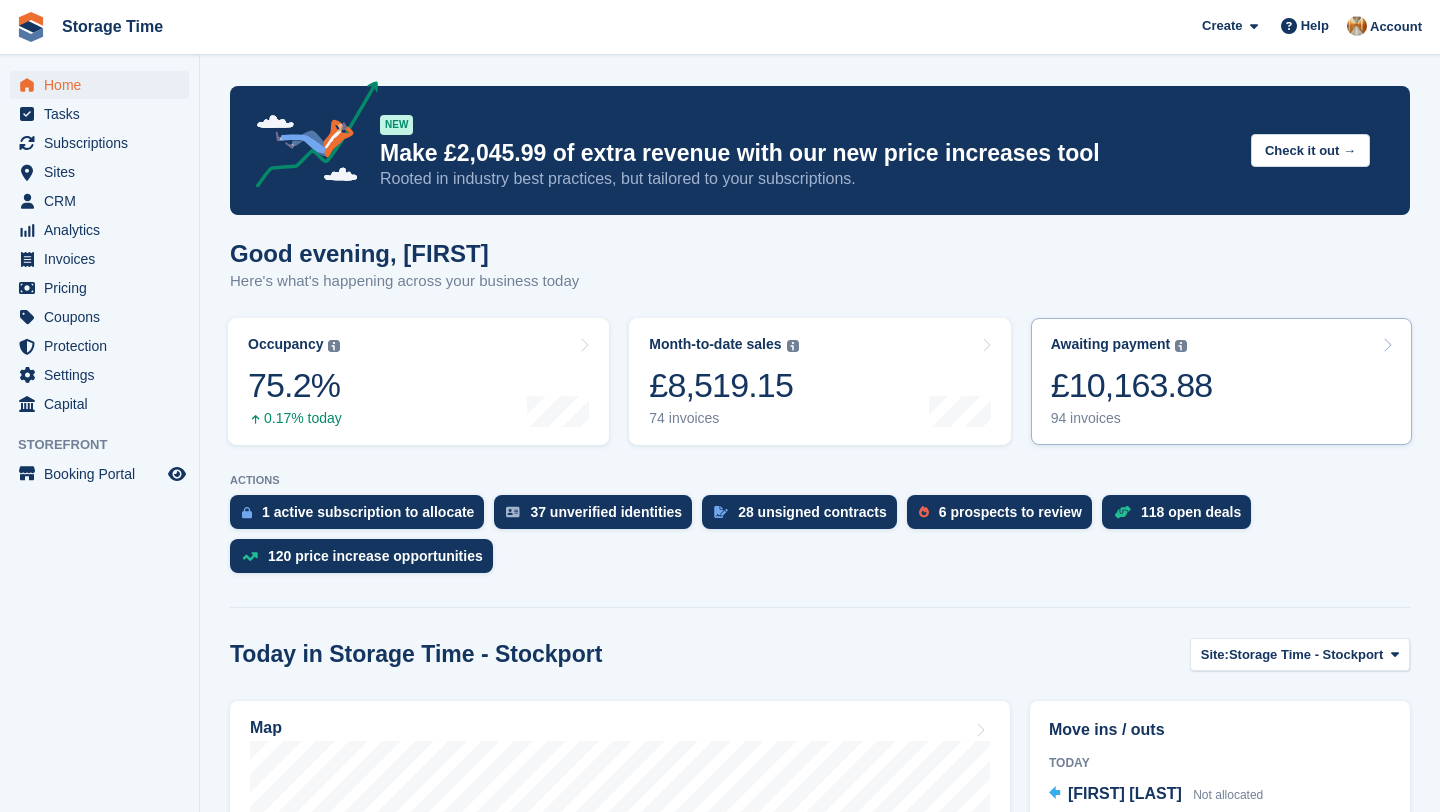 click on "£10,163.88" at bounding box center (1132, 385) 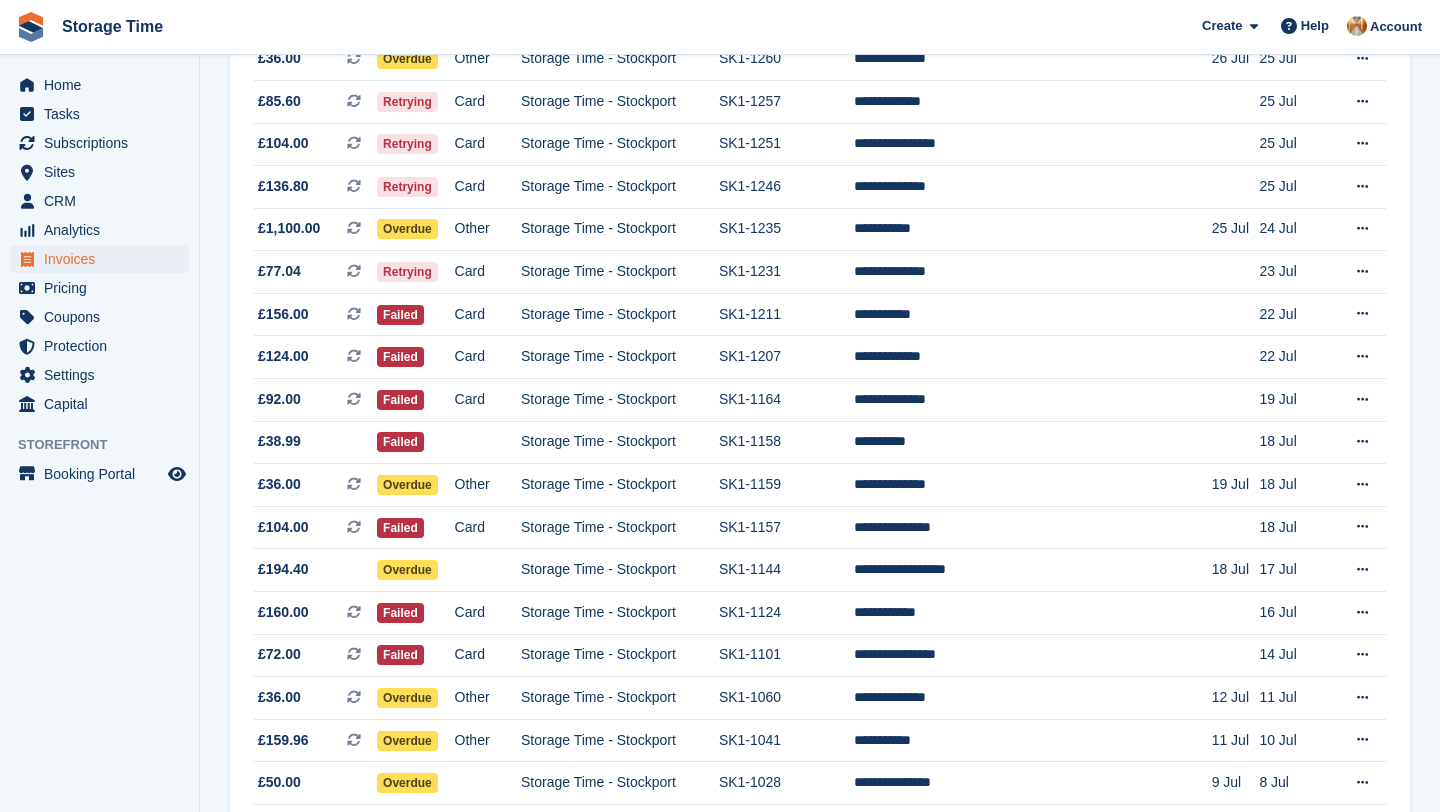 scroll, scrollTop: 1752, scrollLeft: 0, axis: vertical 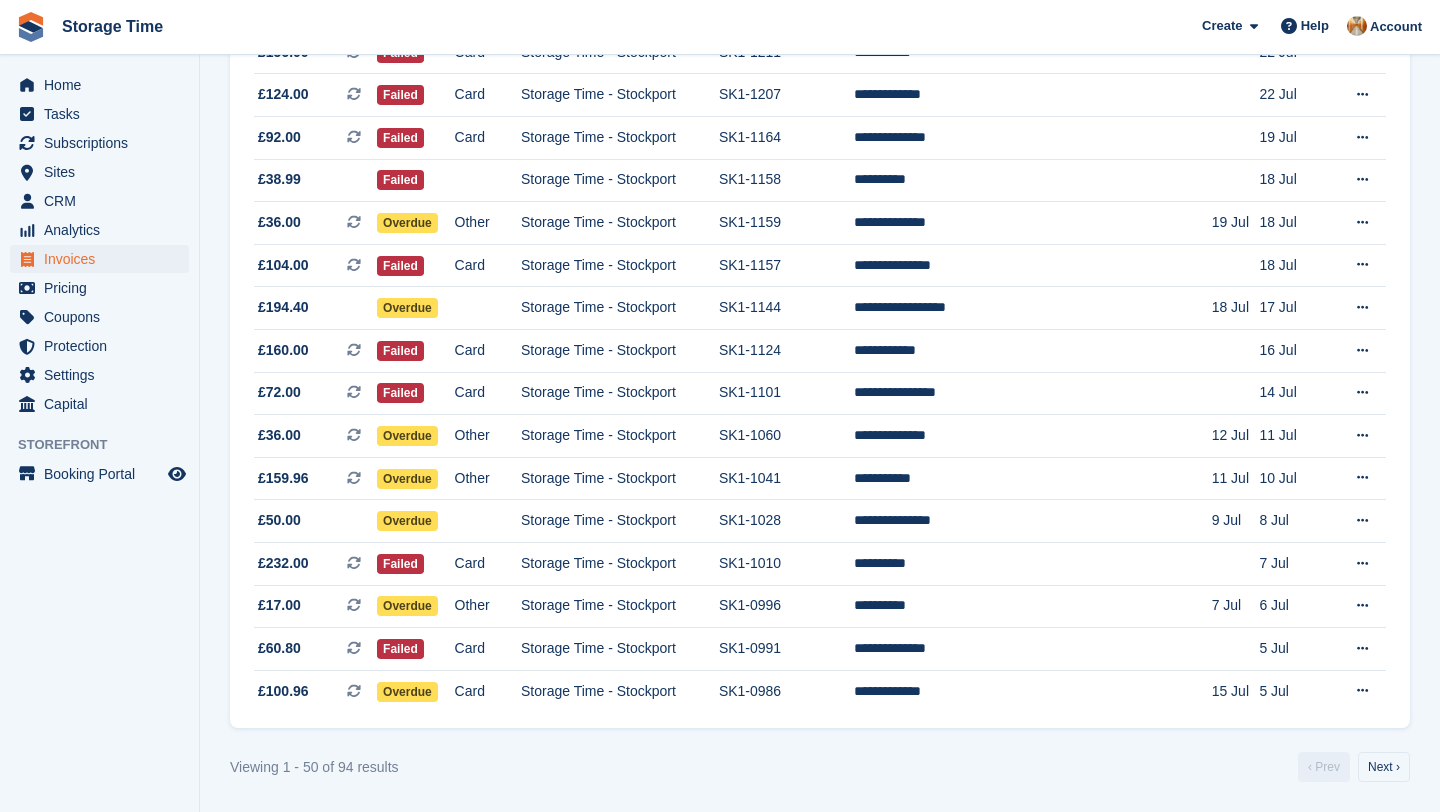 click on "Invoices
A complete list of invoices for all payments
Export
Export Invoices
Export a CSV of all Invoices which match the current filters.
Please allow time for large exports.
Export Formatted for Sage 50
Export Formatted for Xero
Start Export
Credit Notes
Create an Invoice
Site:
All
All
Storage Time - Stockport
Storage Time - Sharston
Storage Time - Manchester
Method:
All
All" at bounding box center (820, -470) 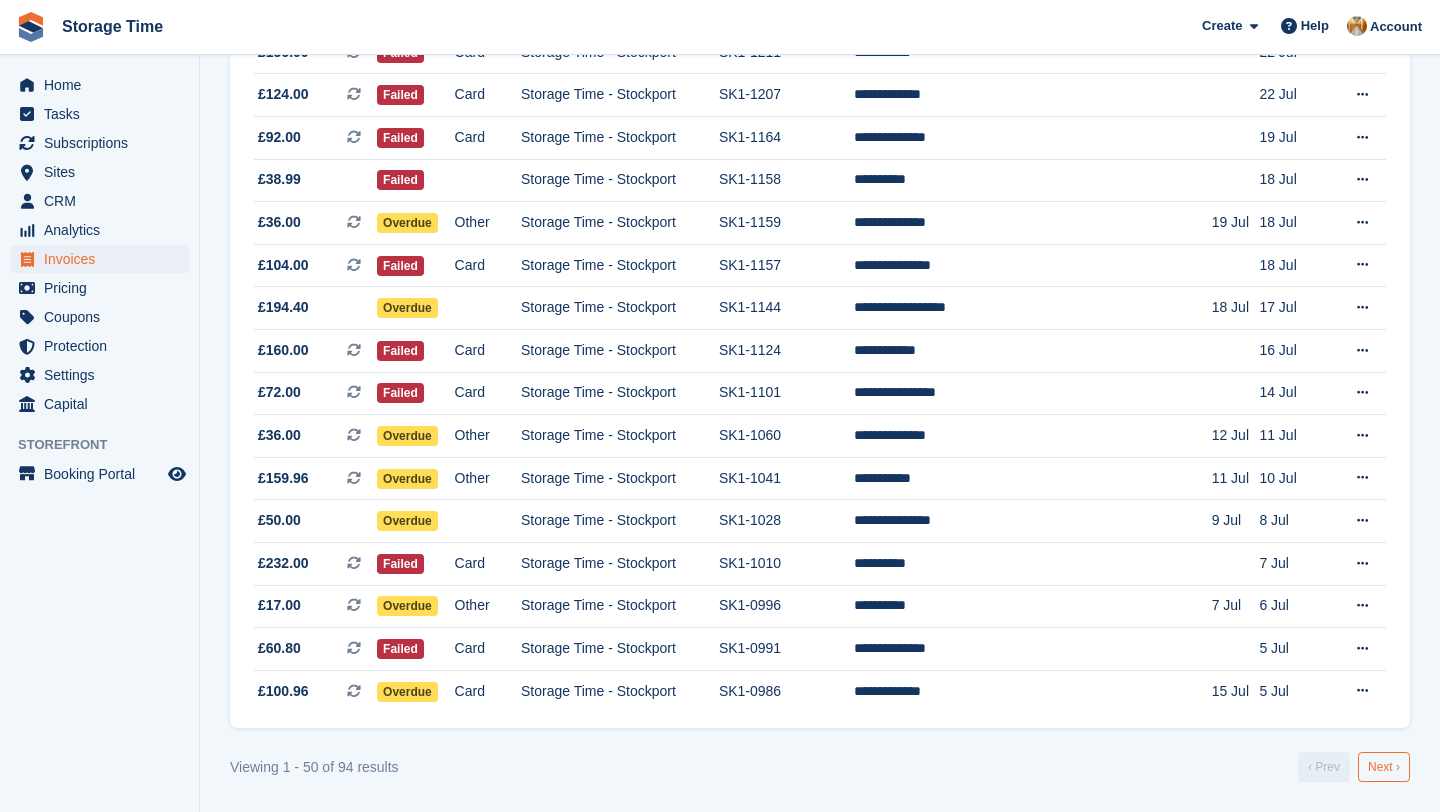 click on "Next ›" at bounding box center (1384, 767) 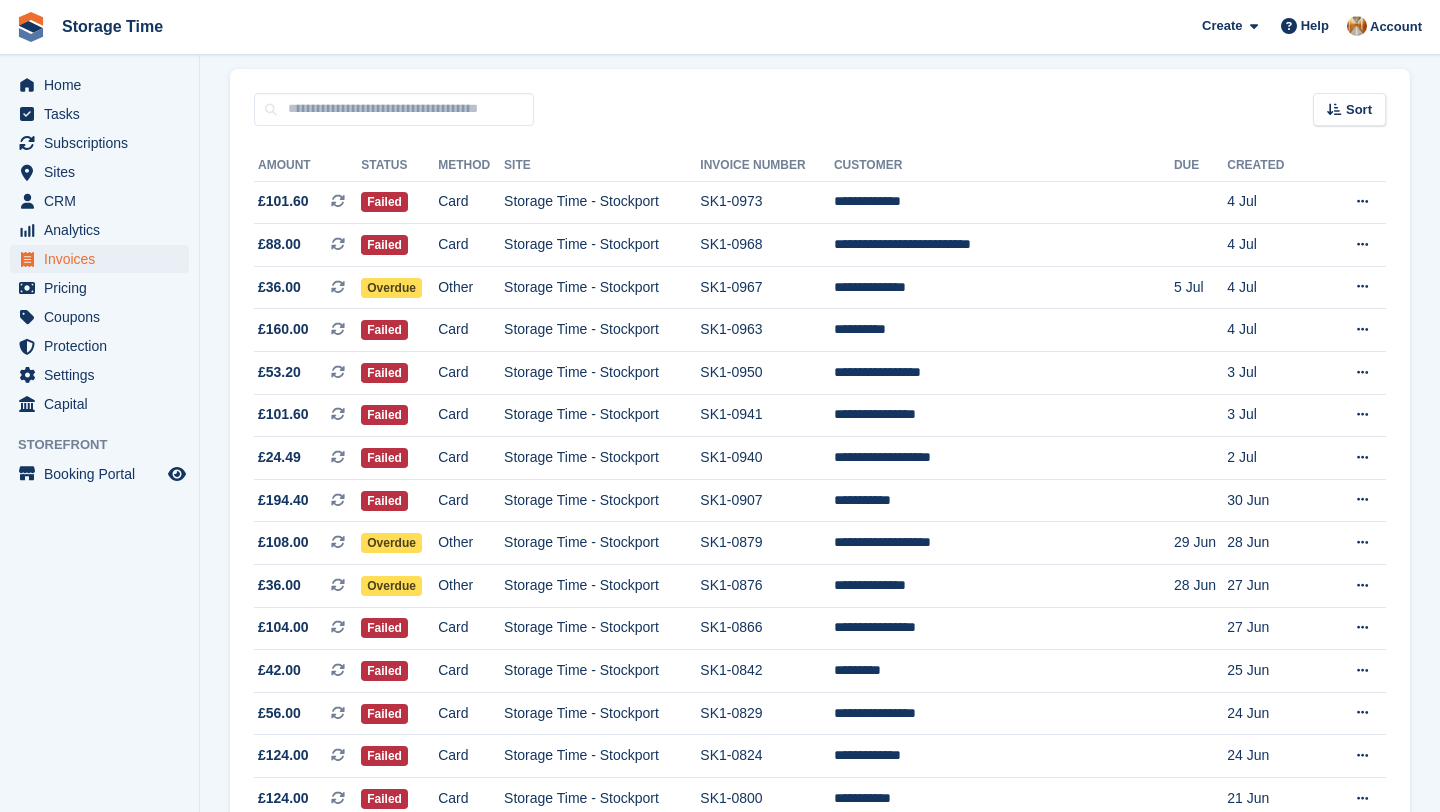 scroll, scrollTop: 0, scrollLeft: 0, axis: both 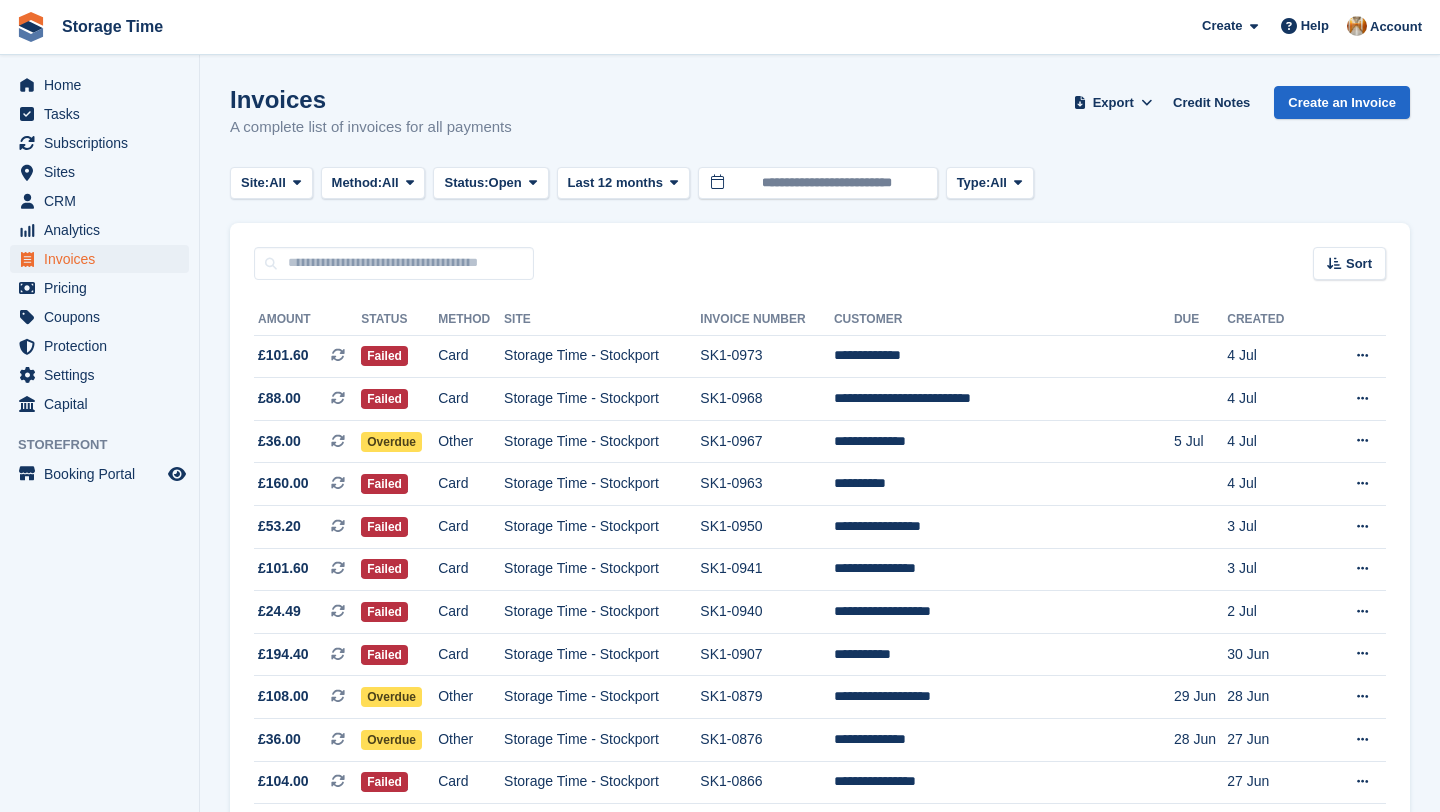 click on "Create
Subscription
Invoice
Contact
Deal
Discount
Page
Help
Chat Support
Submit a support request
Help Center
Get answers to Stora questions
What's New
Learn about changes to Stora
Roadmap" at bounding box center [1312, 27] 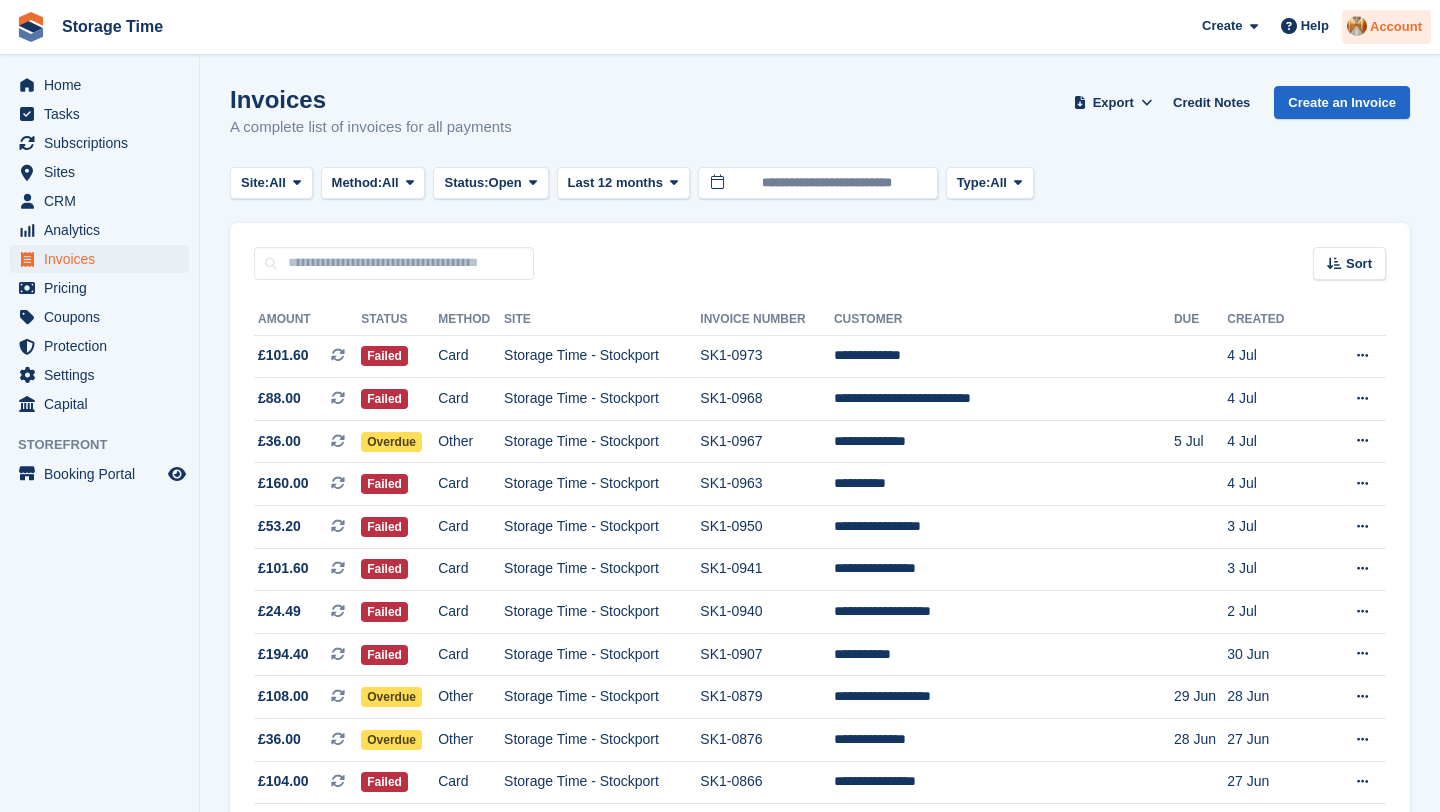 click at bounding box center [1357, 26] 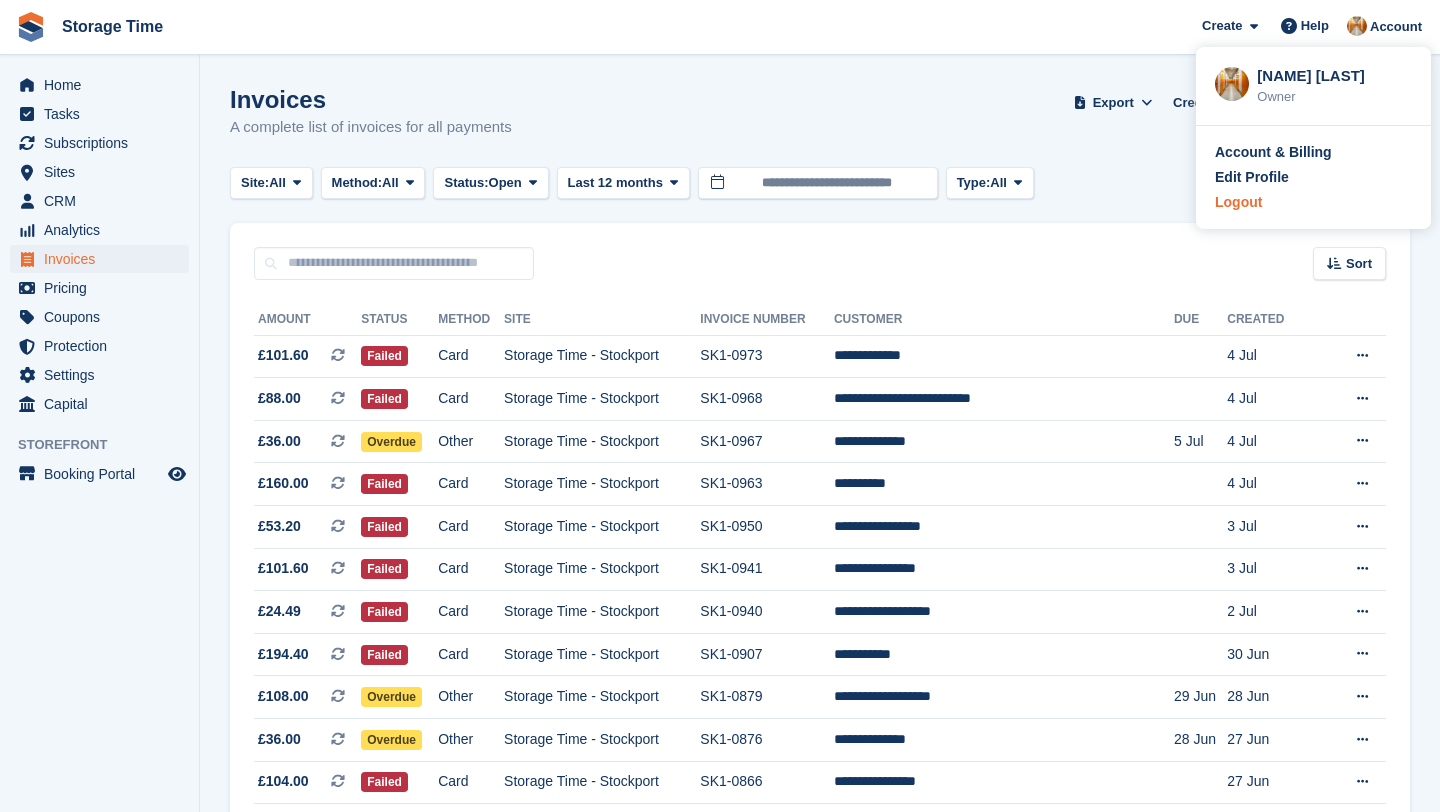 click on "Logout" at bounding box center (1238, 202) 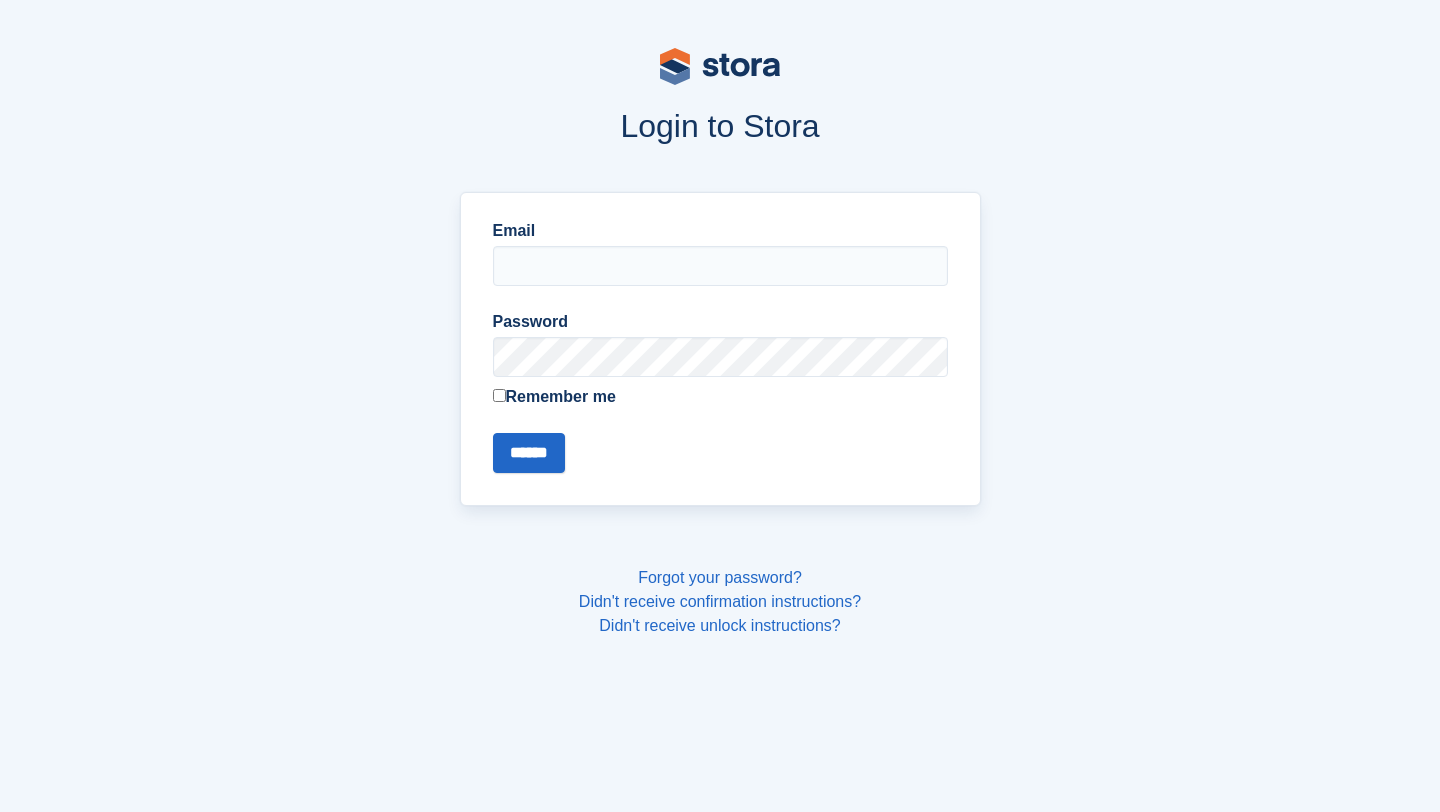 type on "**********" 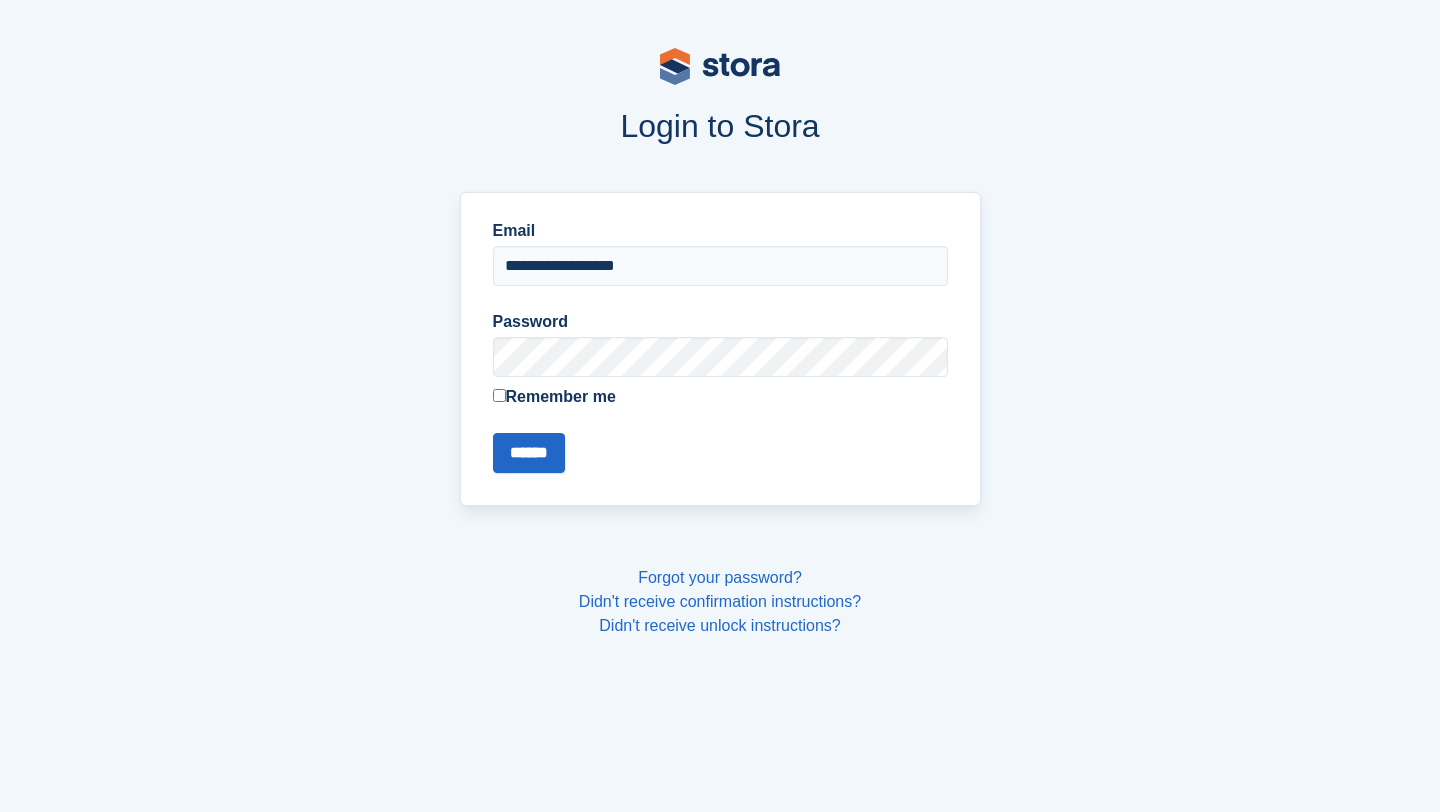 drag, startPoint x: 768, startPoint y: 266, endPoint x: 341, endPoint y: 251, distance: 427.2634 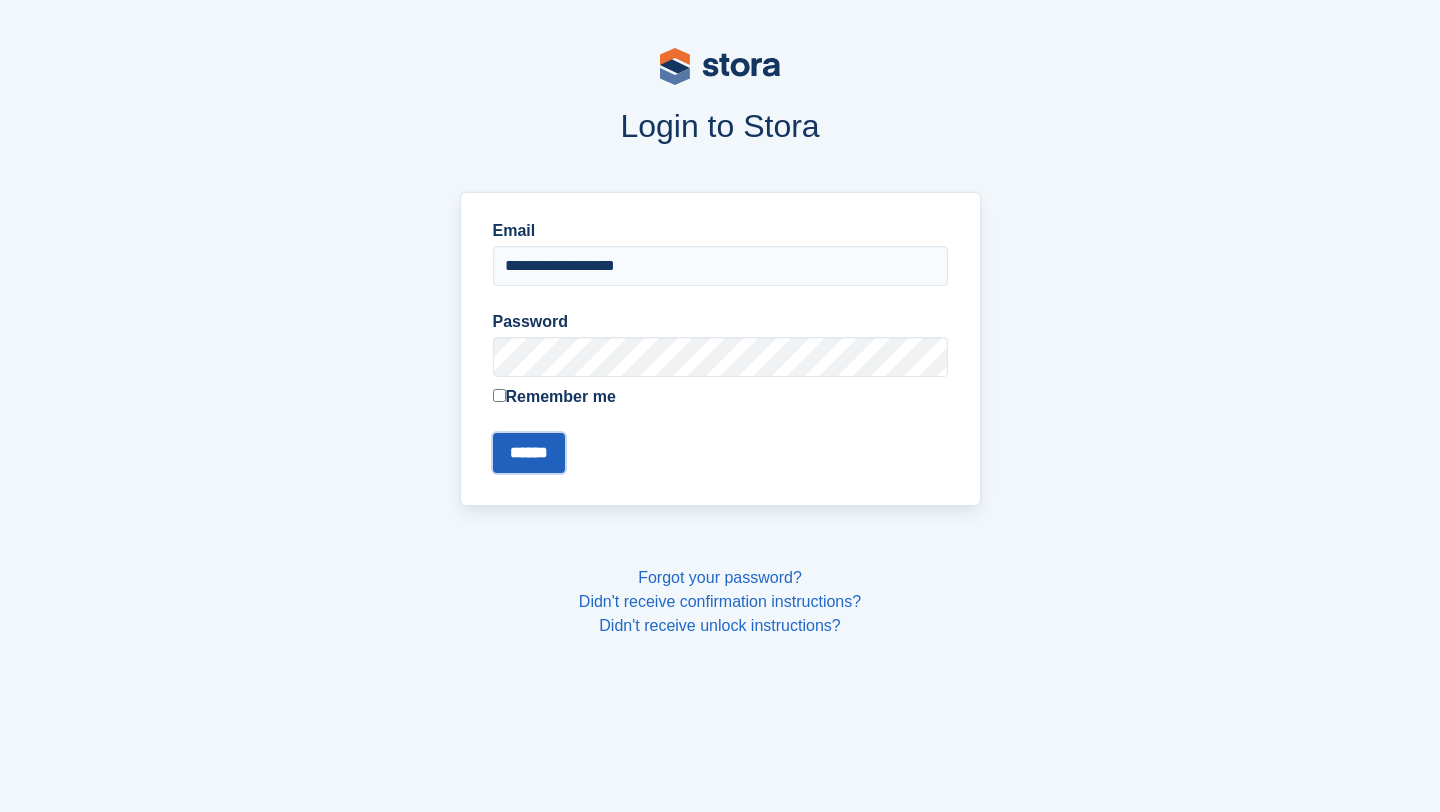 click on "******" at bounding box center (529, 453) 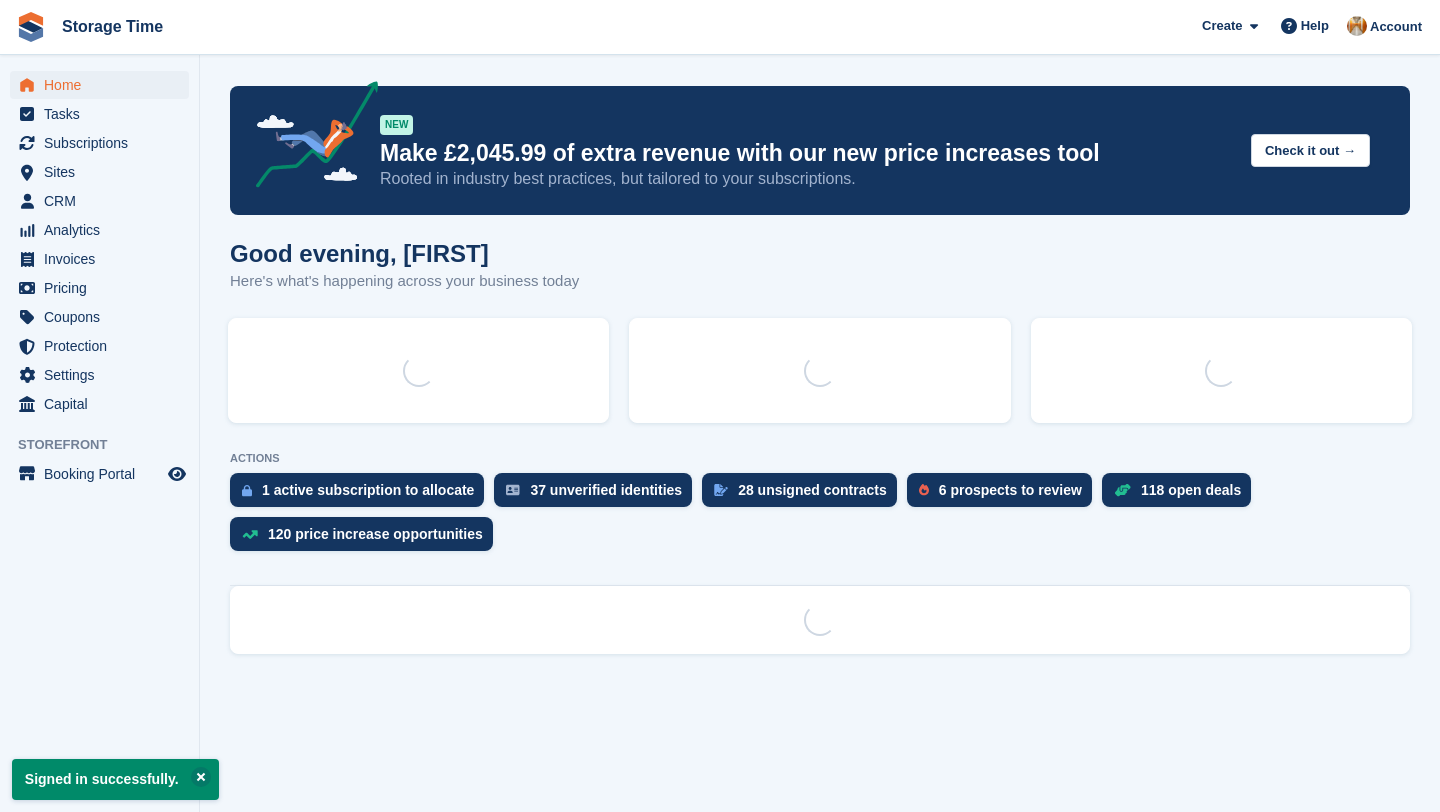 scroll, scrollTop: 0, scrollLeft: 0, axis: both 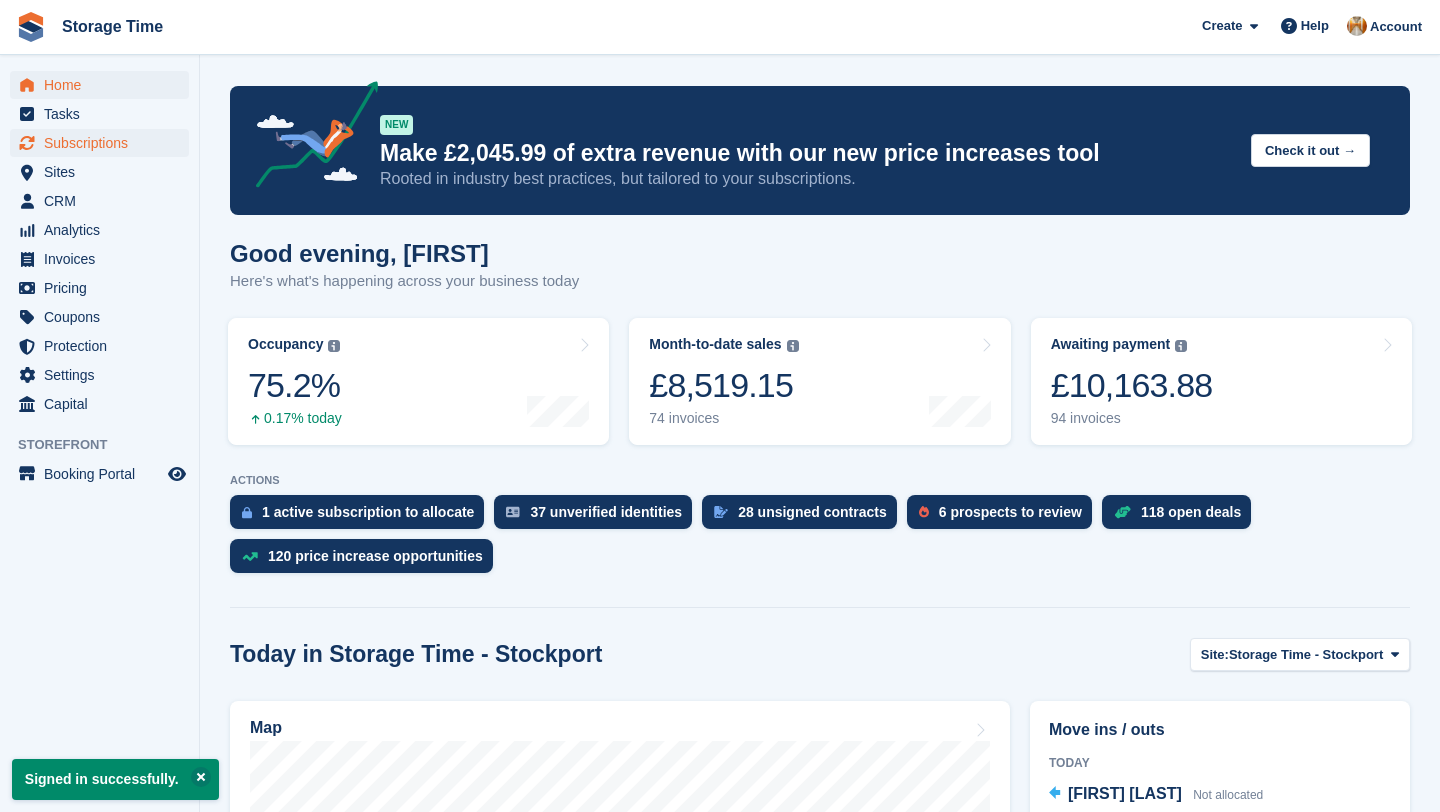 click on "Subscriptions" at bounding box center [104, 143] 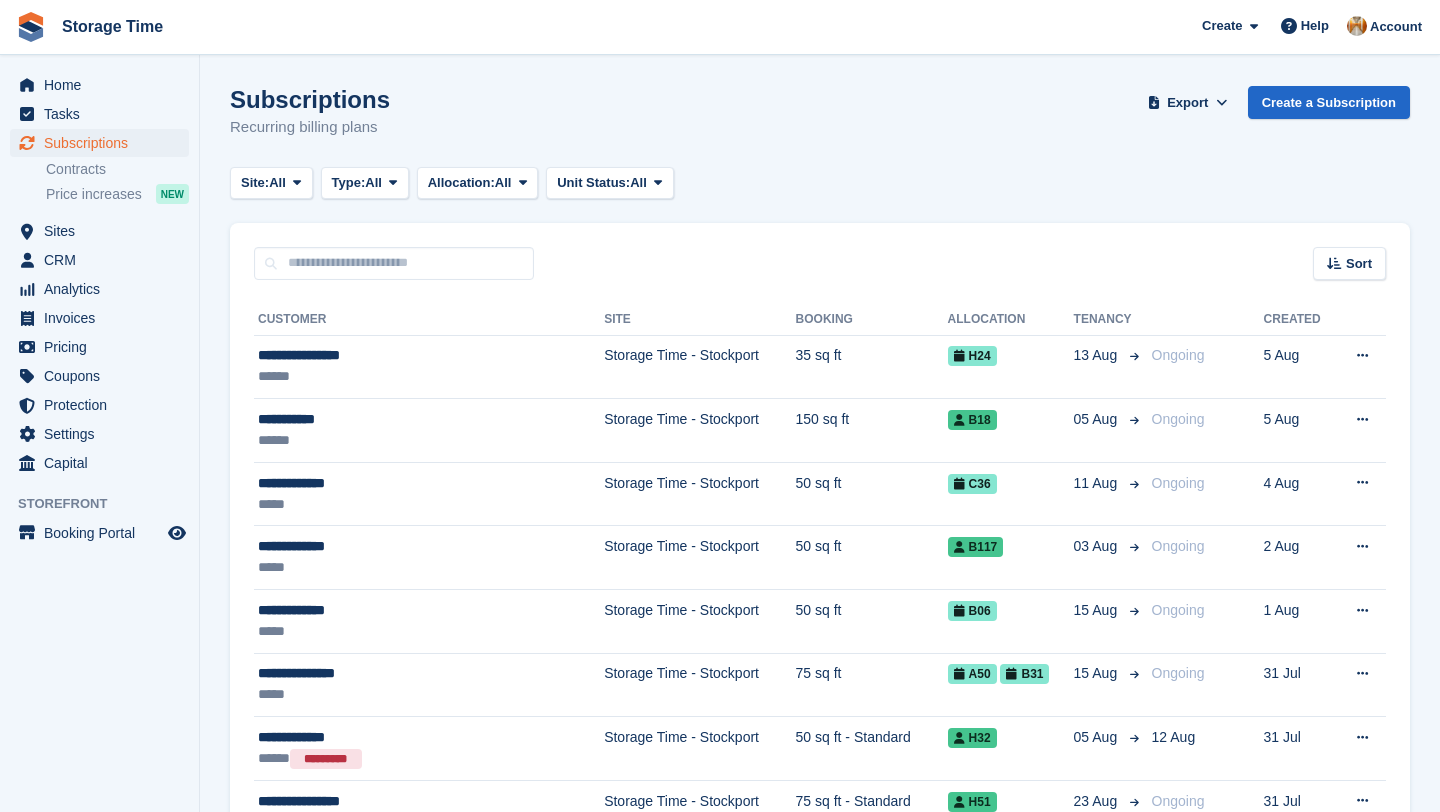 scroll, scrollTop: 0, scrollLeft: 0, axis: both 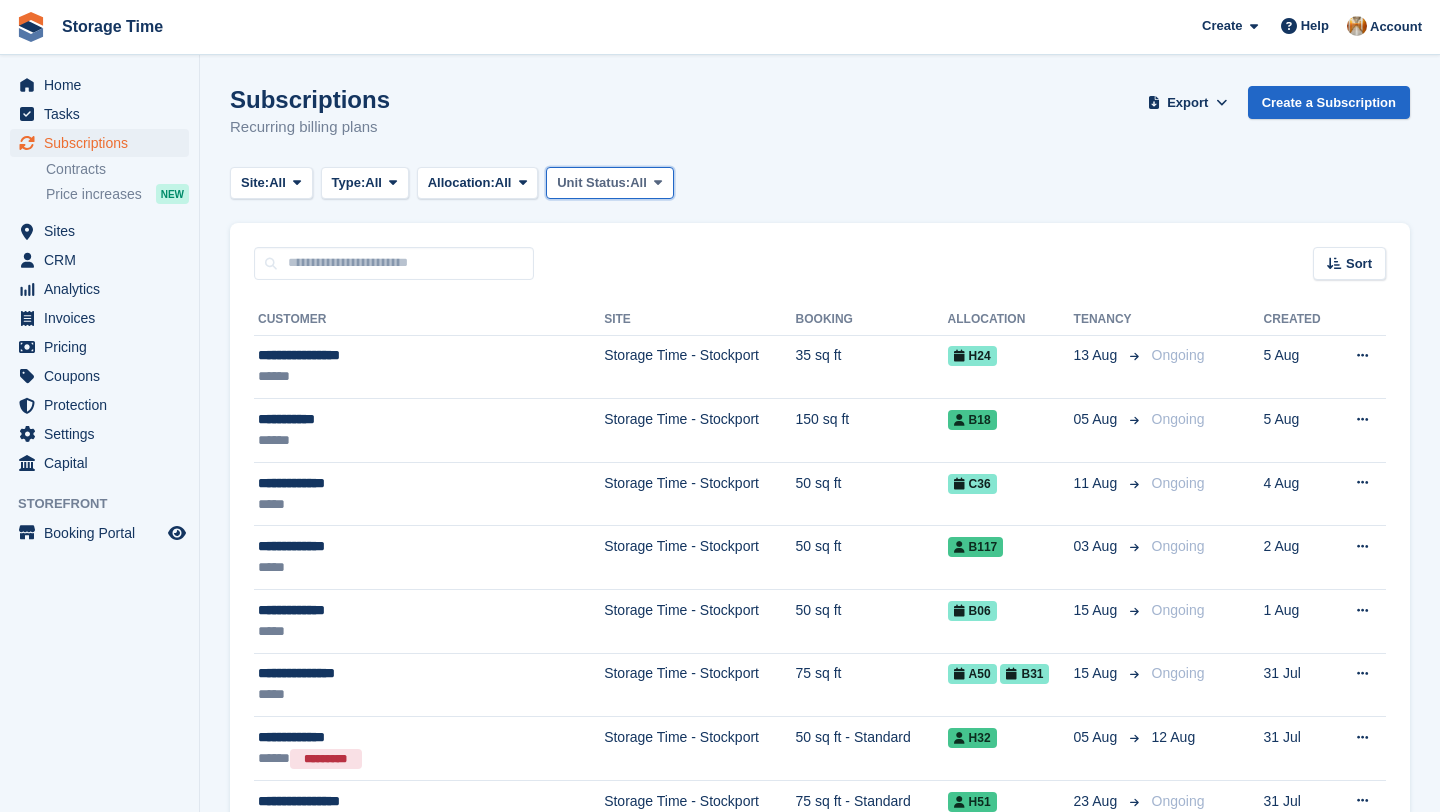 click on "Unit Status:" at bounding box center [593, 183] 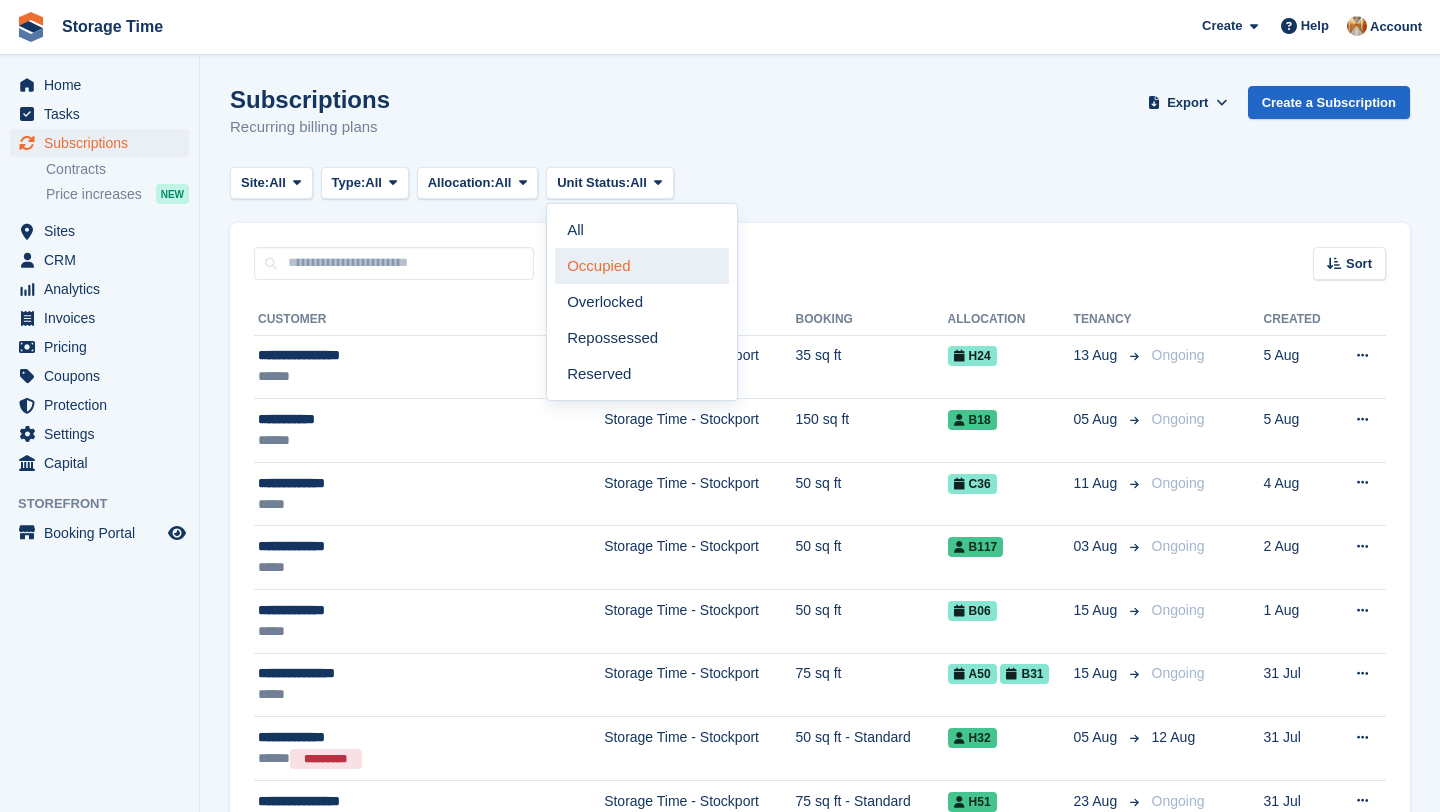click on "Occupied" at bounding box center [642, 266] 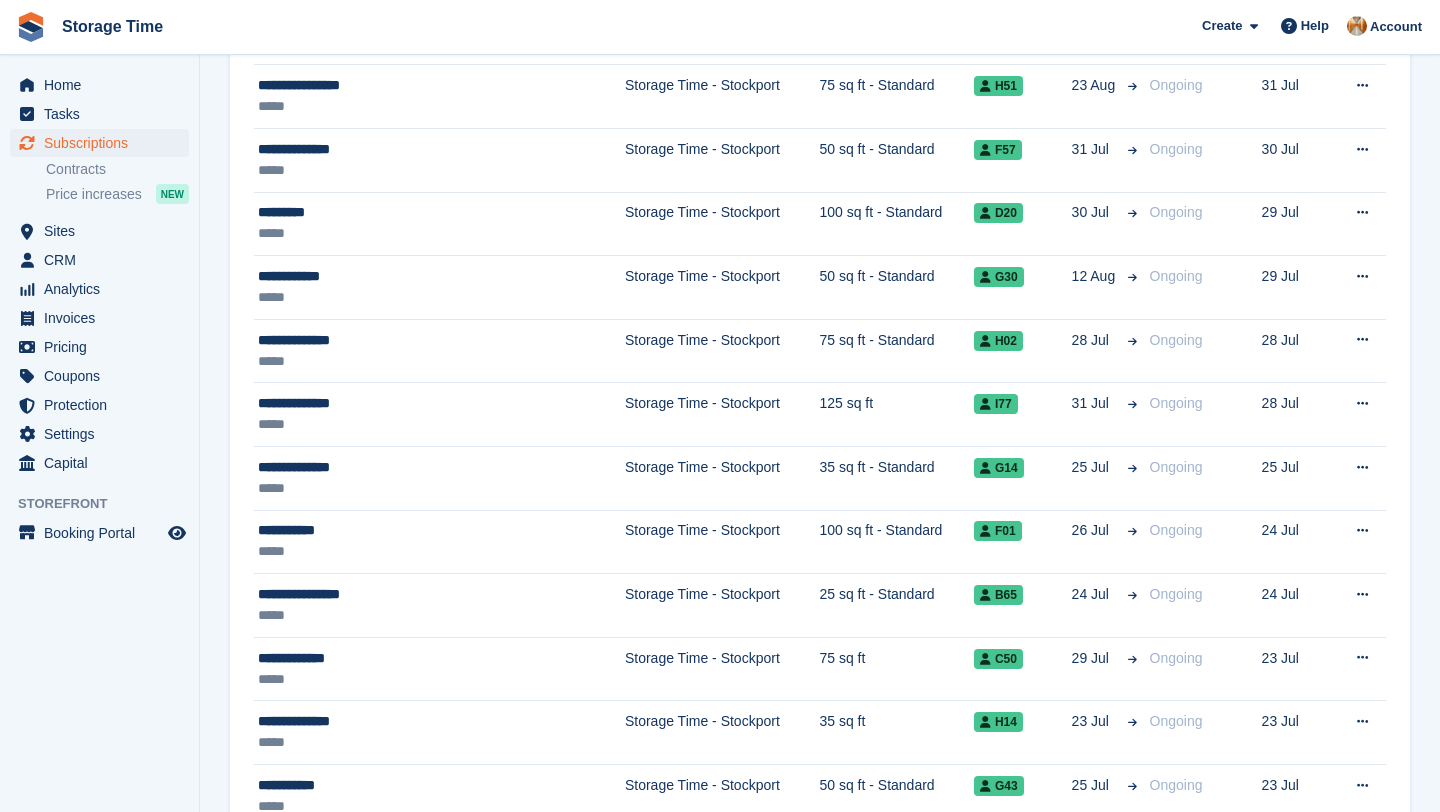 scroll, scrollTop: 0, scrollLeft: 0, axis: both 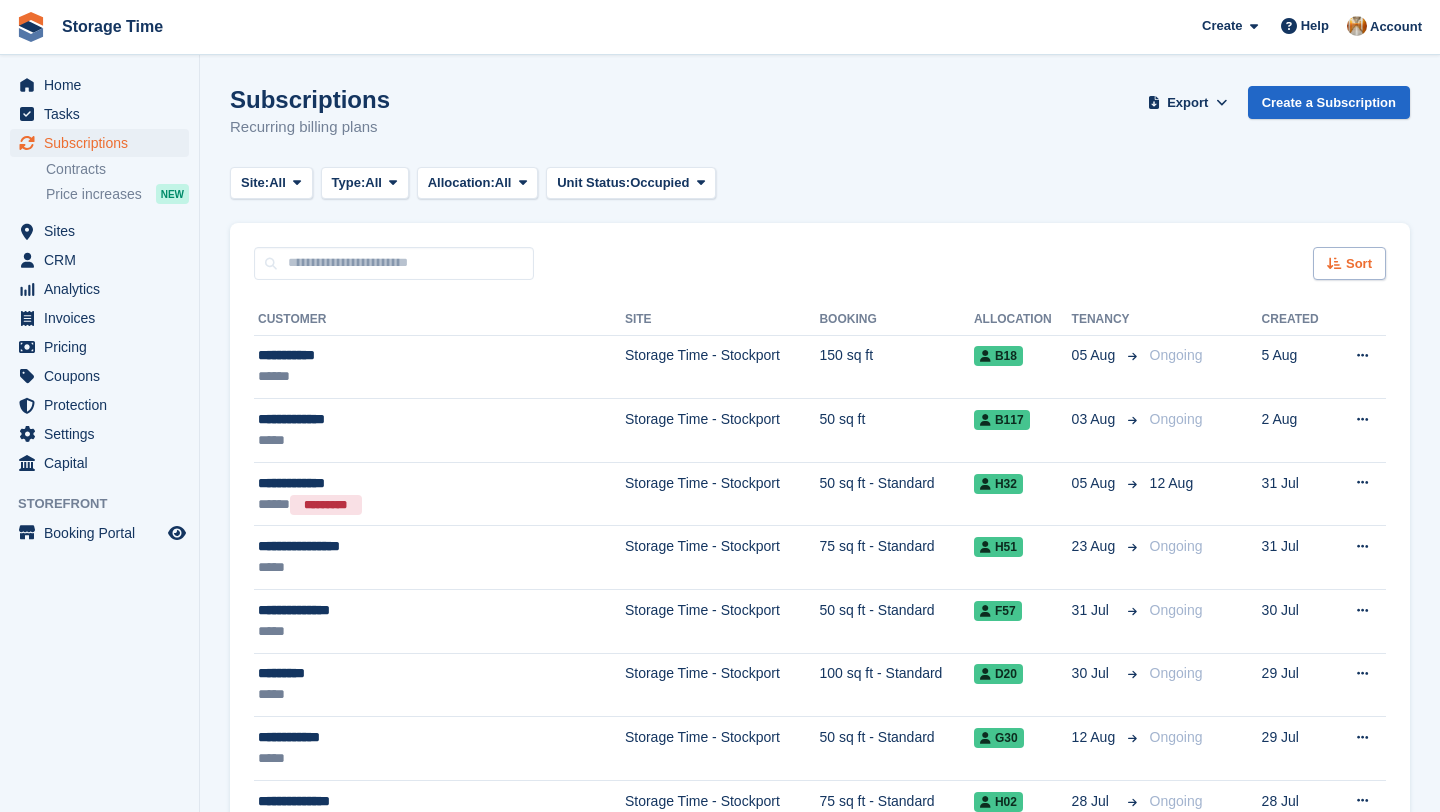 click on "Sort" at bounding box center [1359, 264] 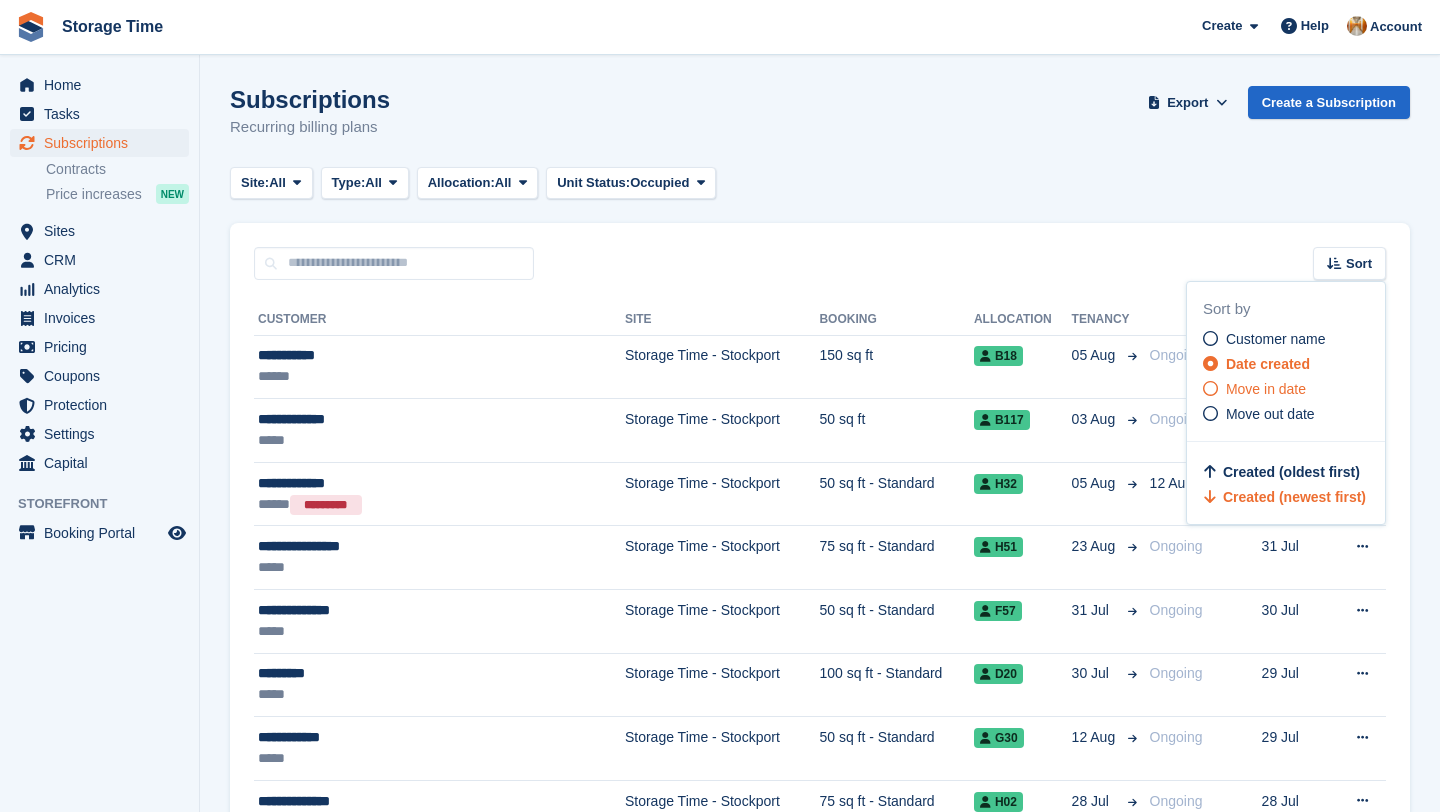 click at bounding box center [1210, 388] 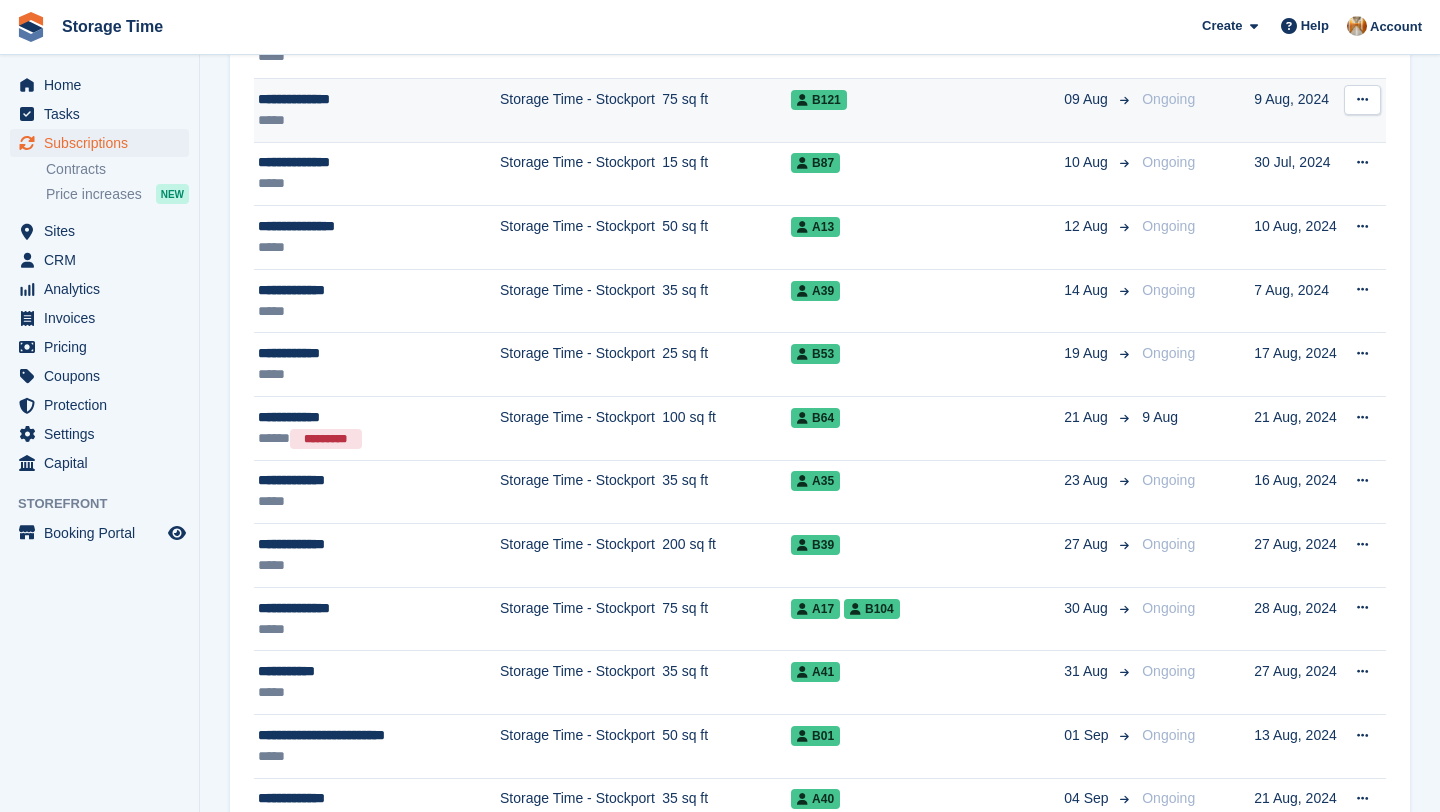 scroll, scrollTop: 1279, scrollLeft: 0, axis: vertical 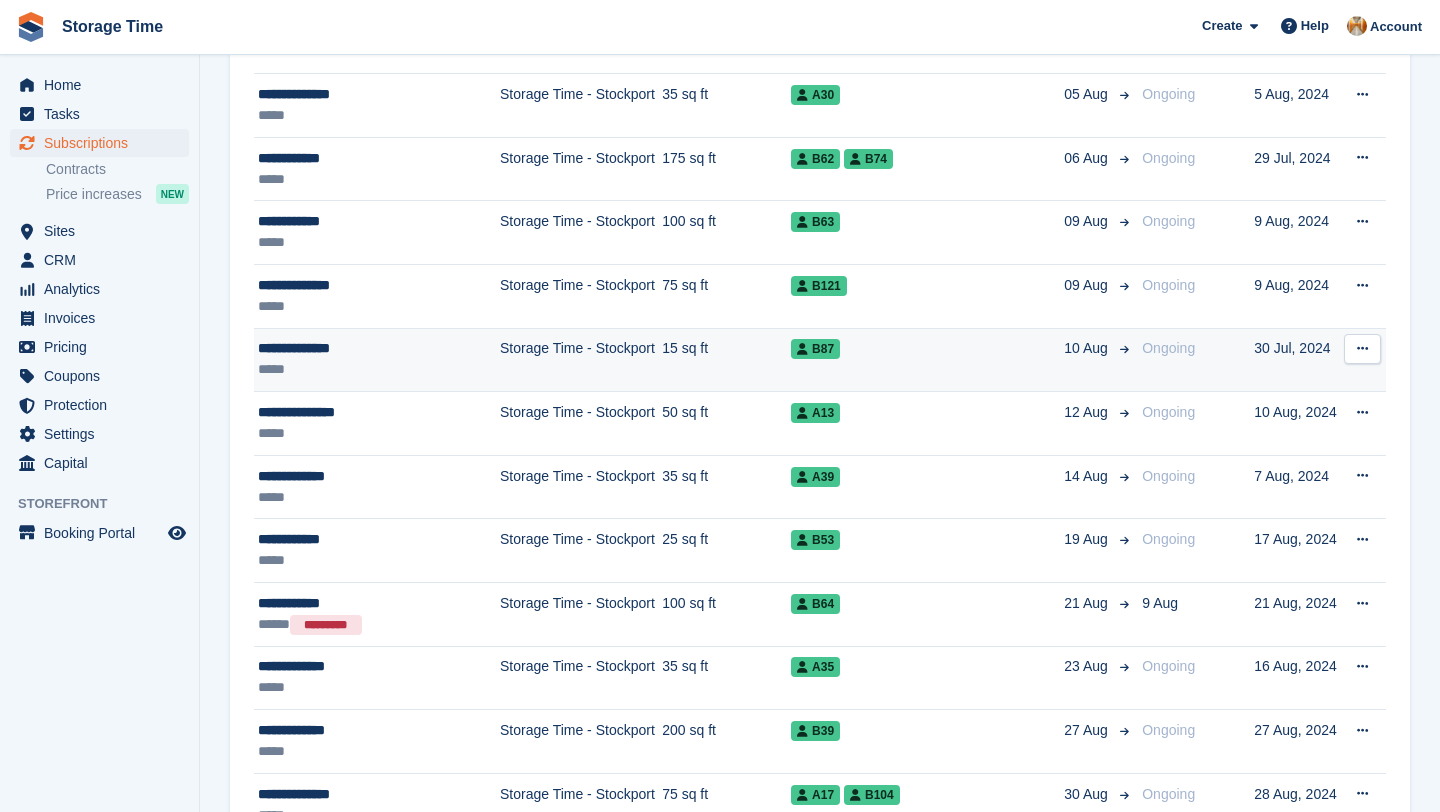 click on "**********" at bounding box center (373, 348) 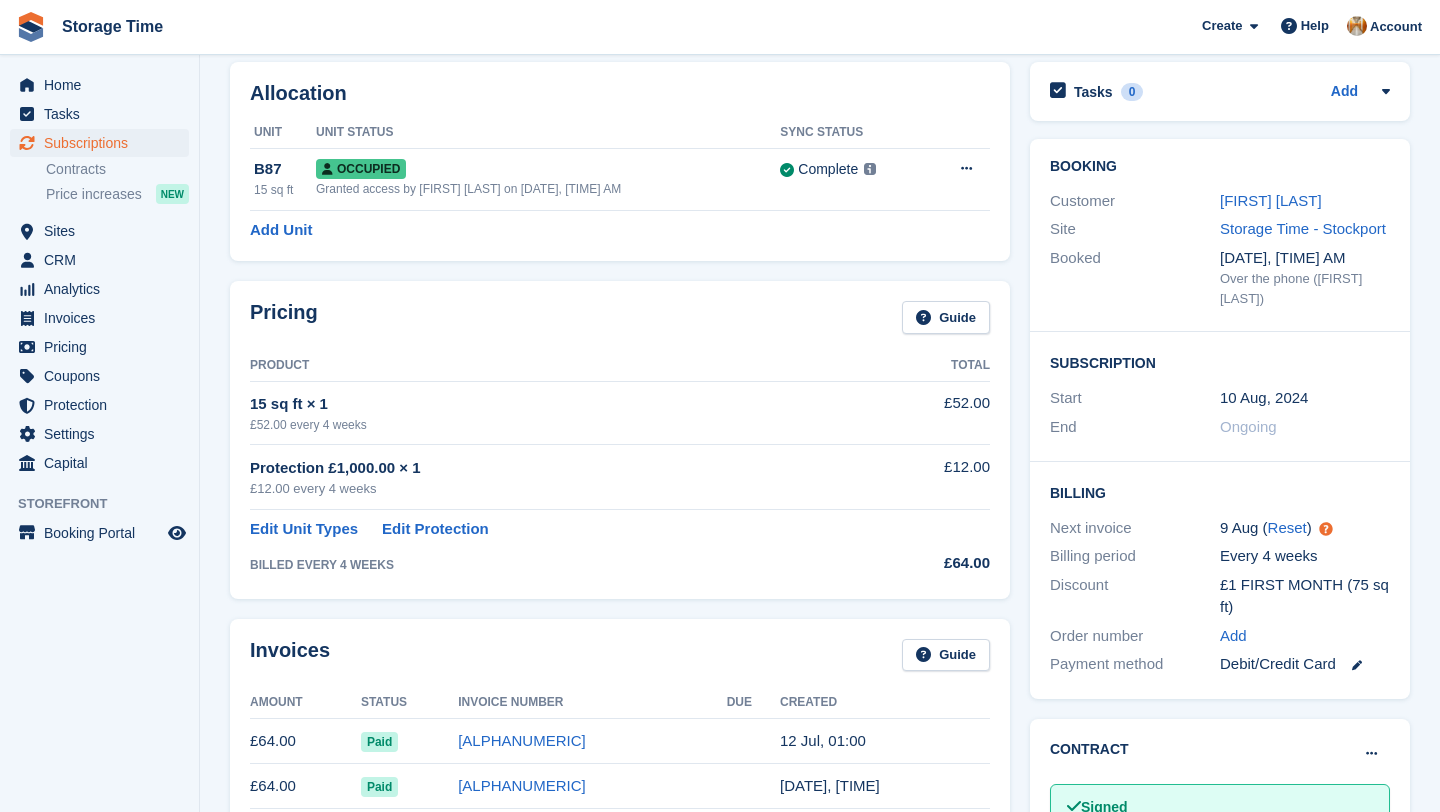 scroll, scrollTop: 0, scrollLeft: 0, axis: both 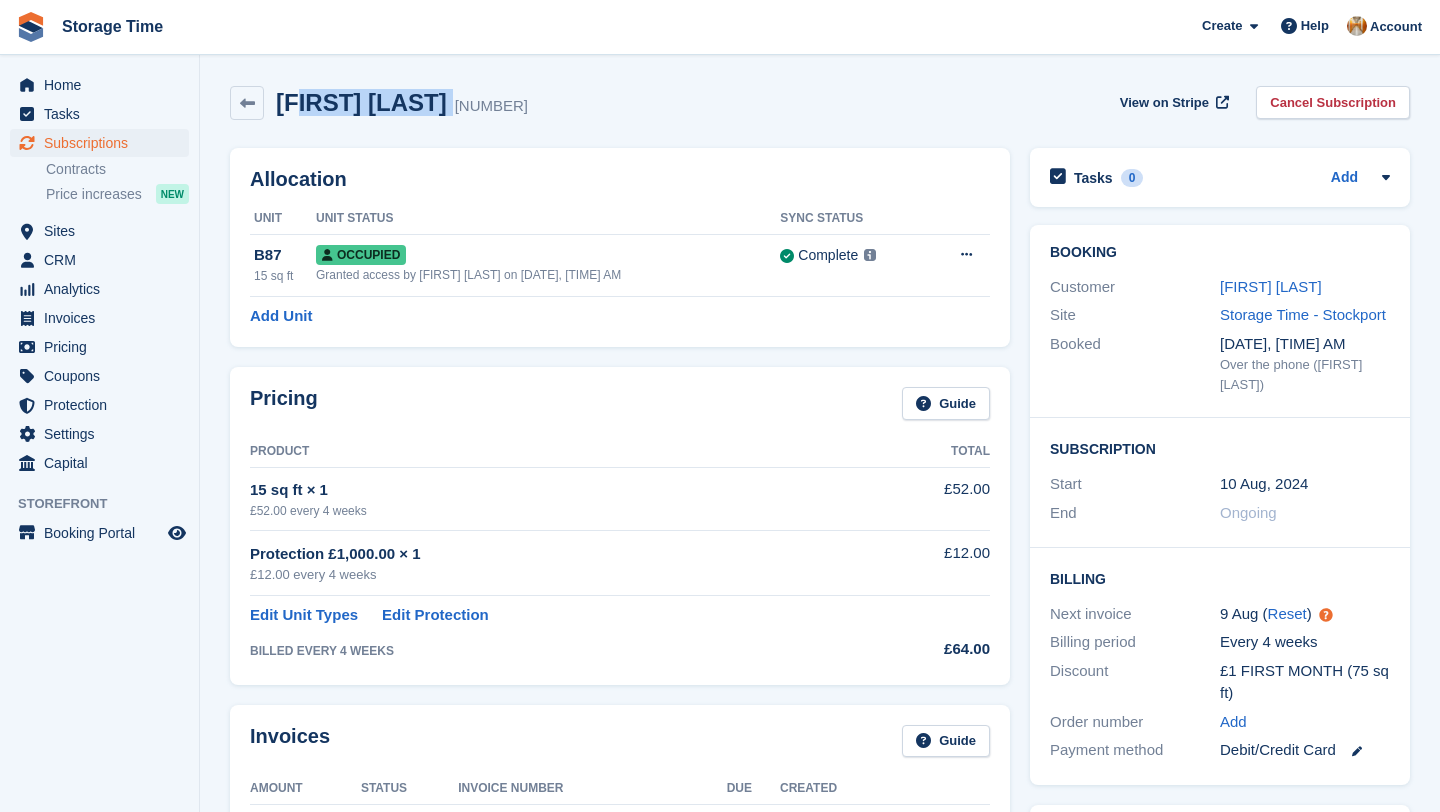 drag, startPoint x: 295, startPoint y: 91, endPoint x: 437, endPoint y: 103, distance: 142.50613 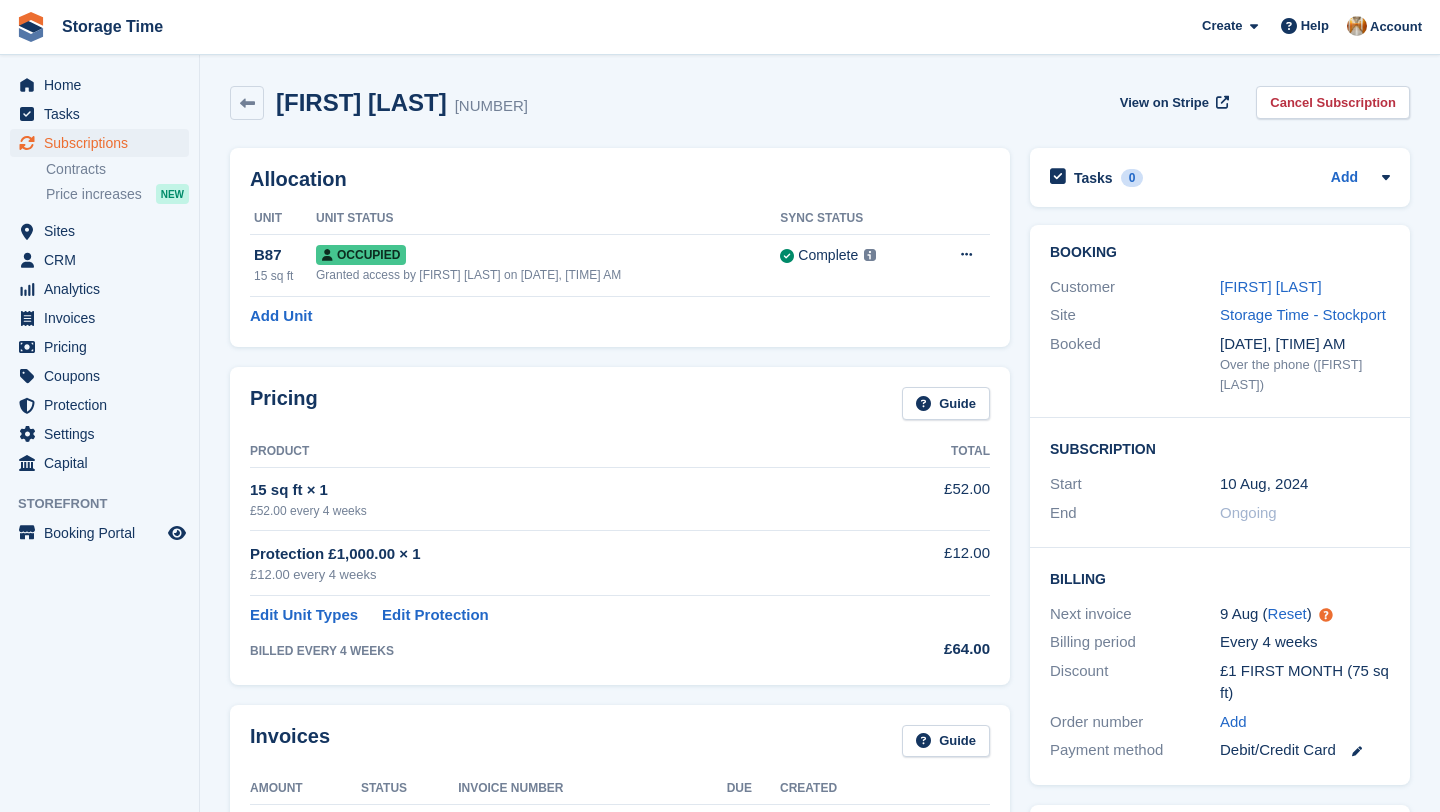 drag, startPoint x: 953, startPoint y: 503, endPoint x: 993, endPoint y: 494, distance: 41 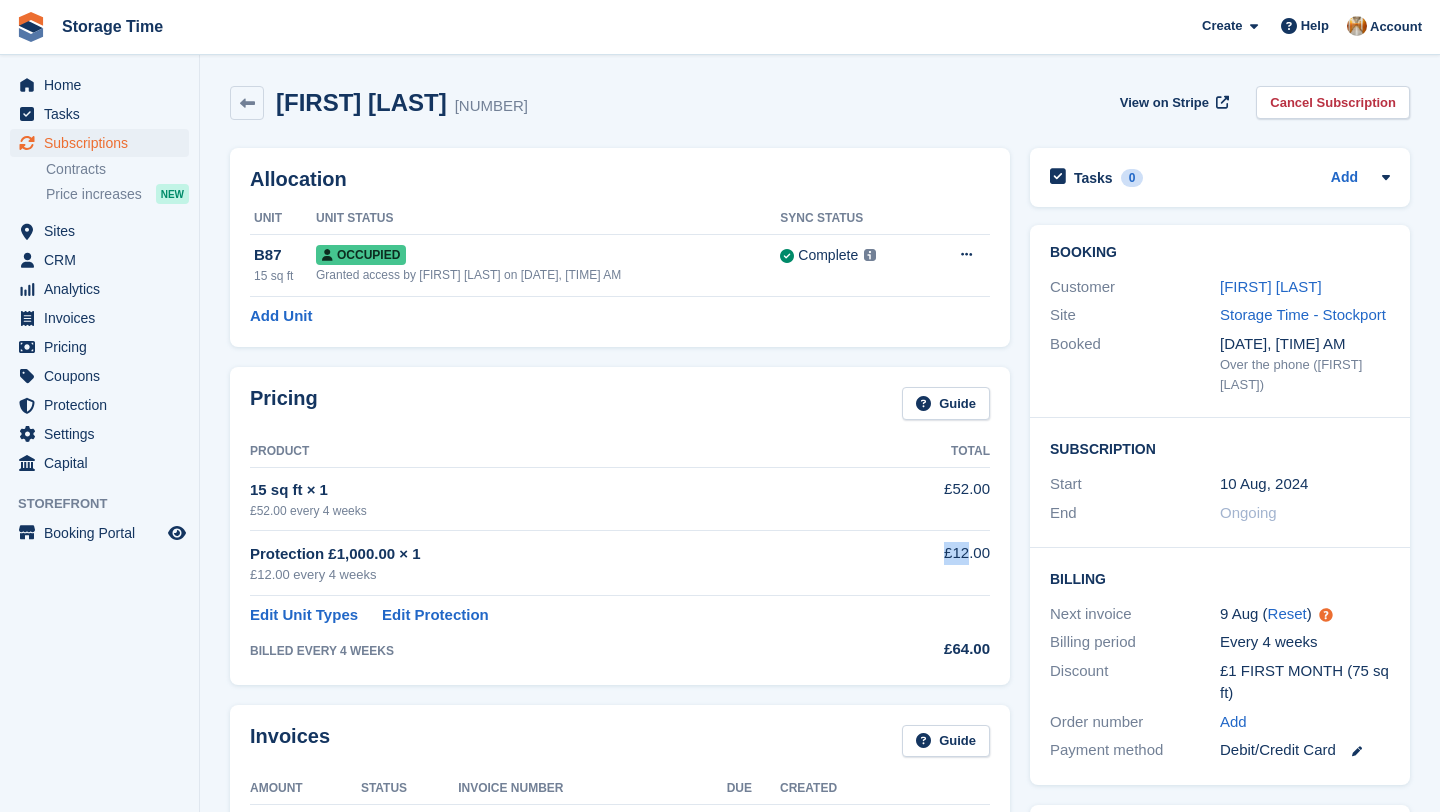 drag, startPoint x: 948, startPoint y: 554, endPoint x: 968, endPoint y: 554, distance: 20 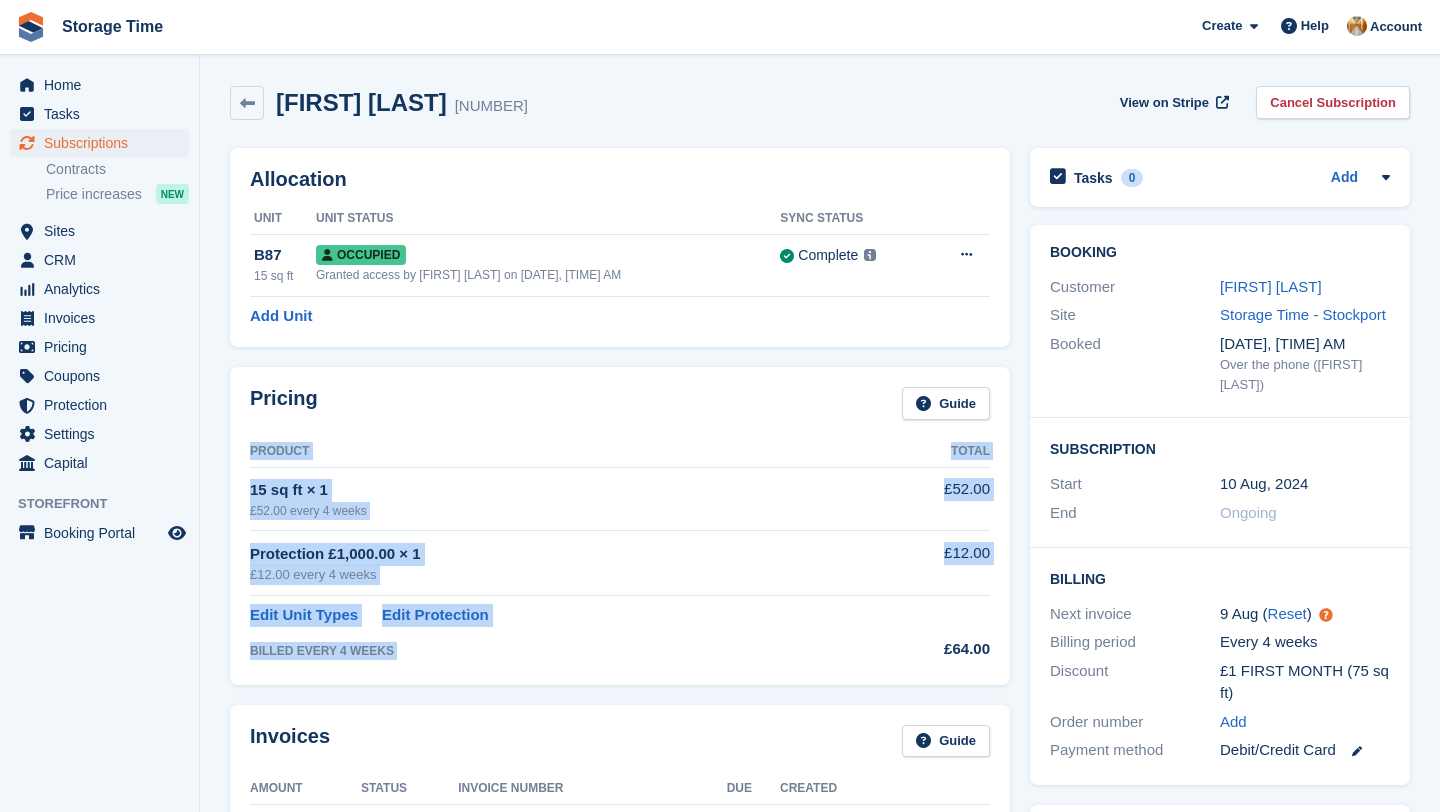 drag, startPoint x: 932, startPoint y: 637, endPoint x: 994, endPoint y: 644, distance: 62.39391 